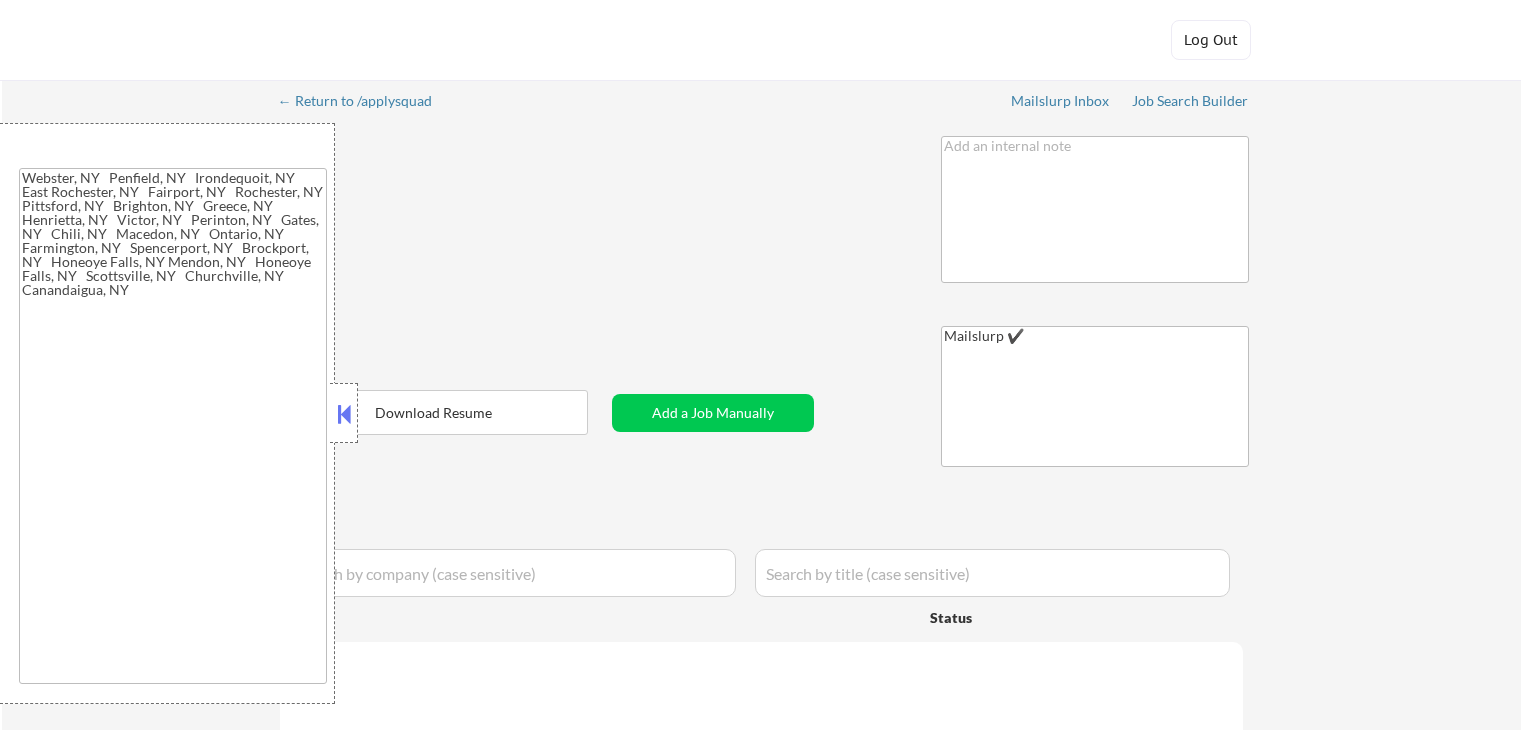 type on "[CITY], [STATE] [CITY], [STATE] [CITY], [STATE] [CITY], [STATE] [CITY], [STATE] [CITY], [STATE] [CITY], [STATE] [CITY], [STATE] [CITY], [STATE] [CITY], [STATE] [CITY], [STATE] [CITY], [STATE] [CITY], [STATE] [CITY], [STATE] [CITY], [STATE] [CITY], [STATE] [CITY], [STATE] [CITY], [STATE] [CITY], [STATE] [CITY], [STATE] [CITY], [STATE] [CITY], [STATE] [CITY], [STATE]" 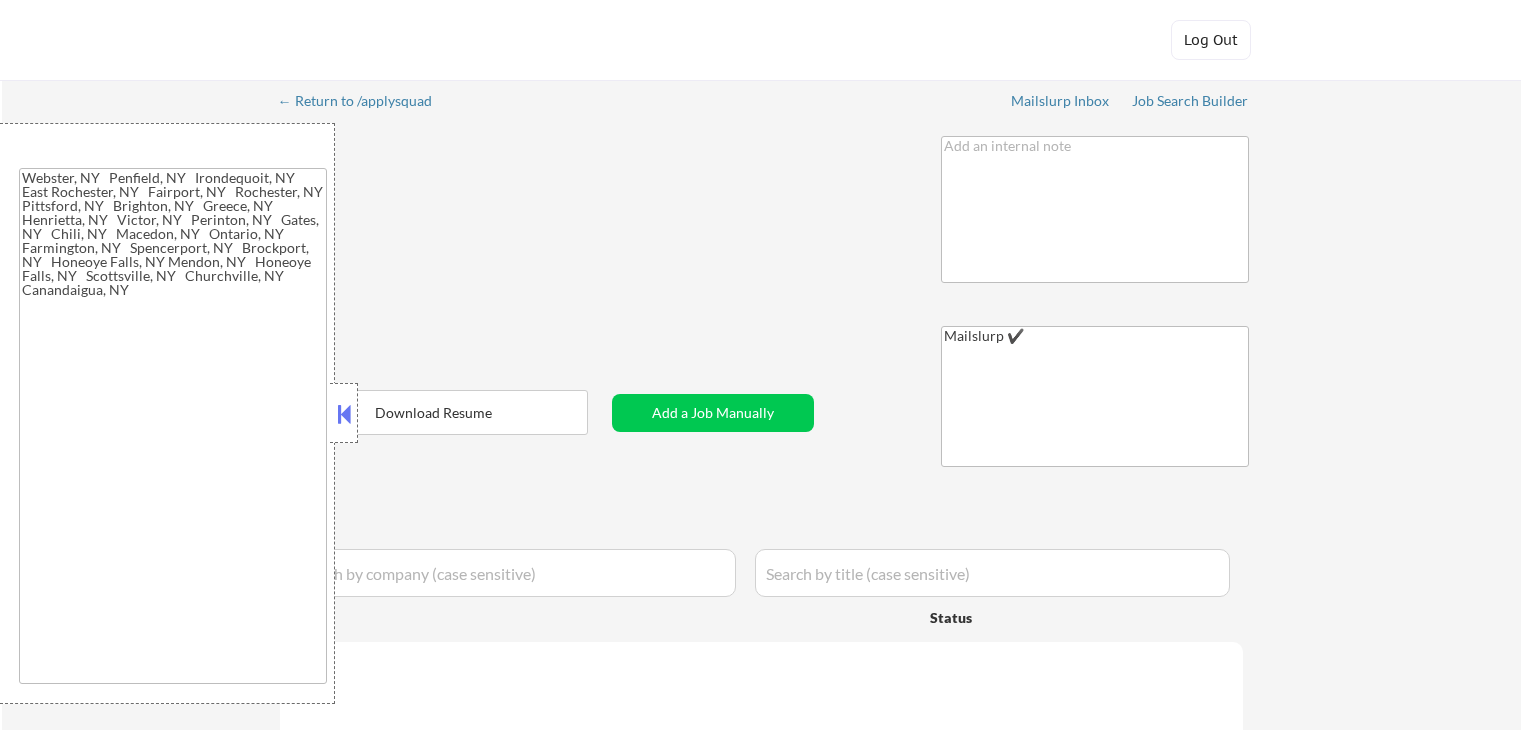 select on ""applied"" 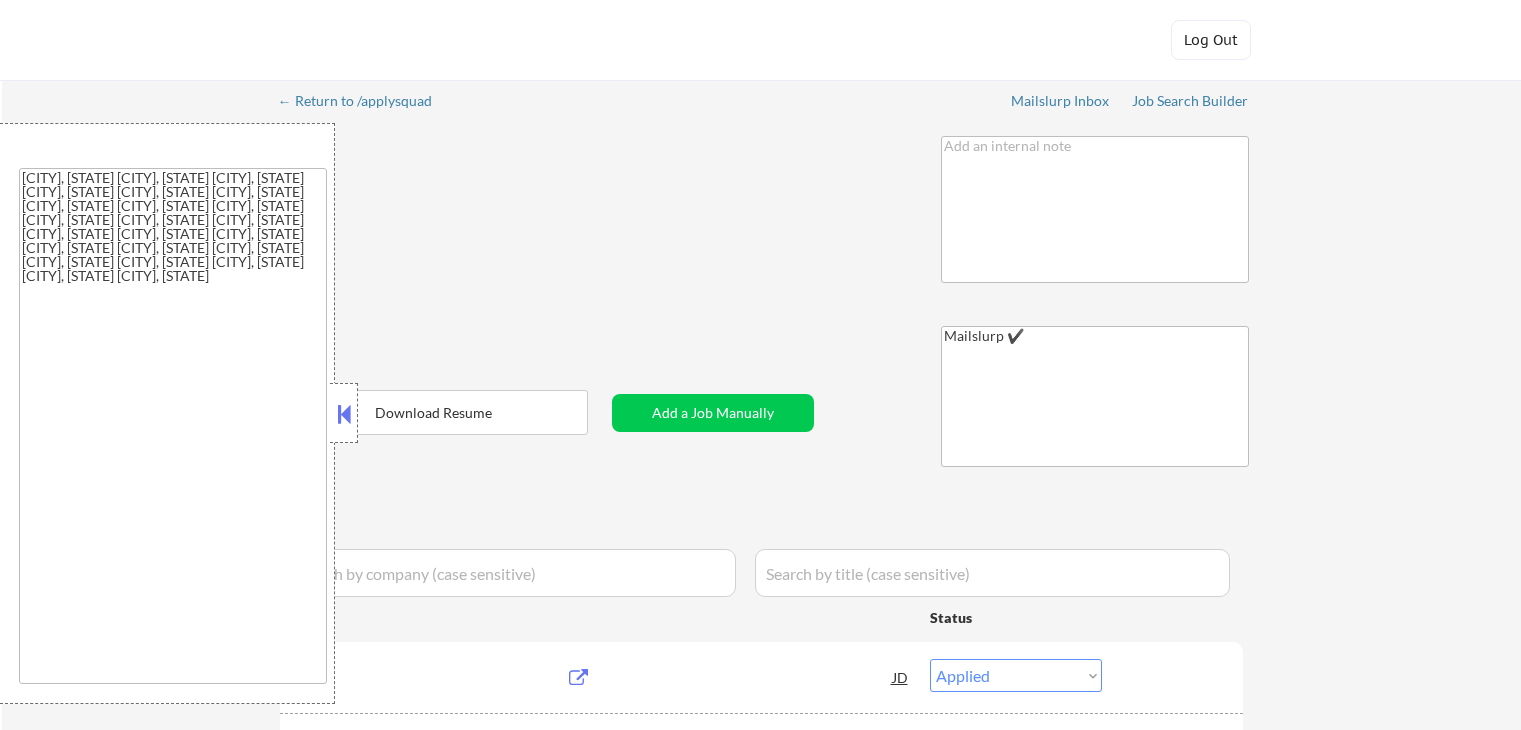 scroll, scrollTop: 0, scrollLeft: 0, axis: both 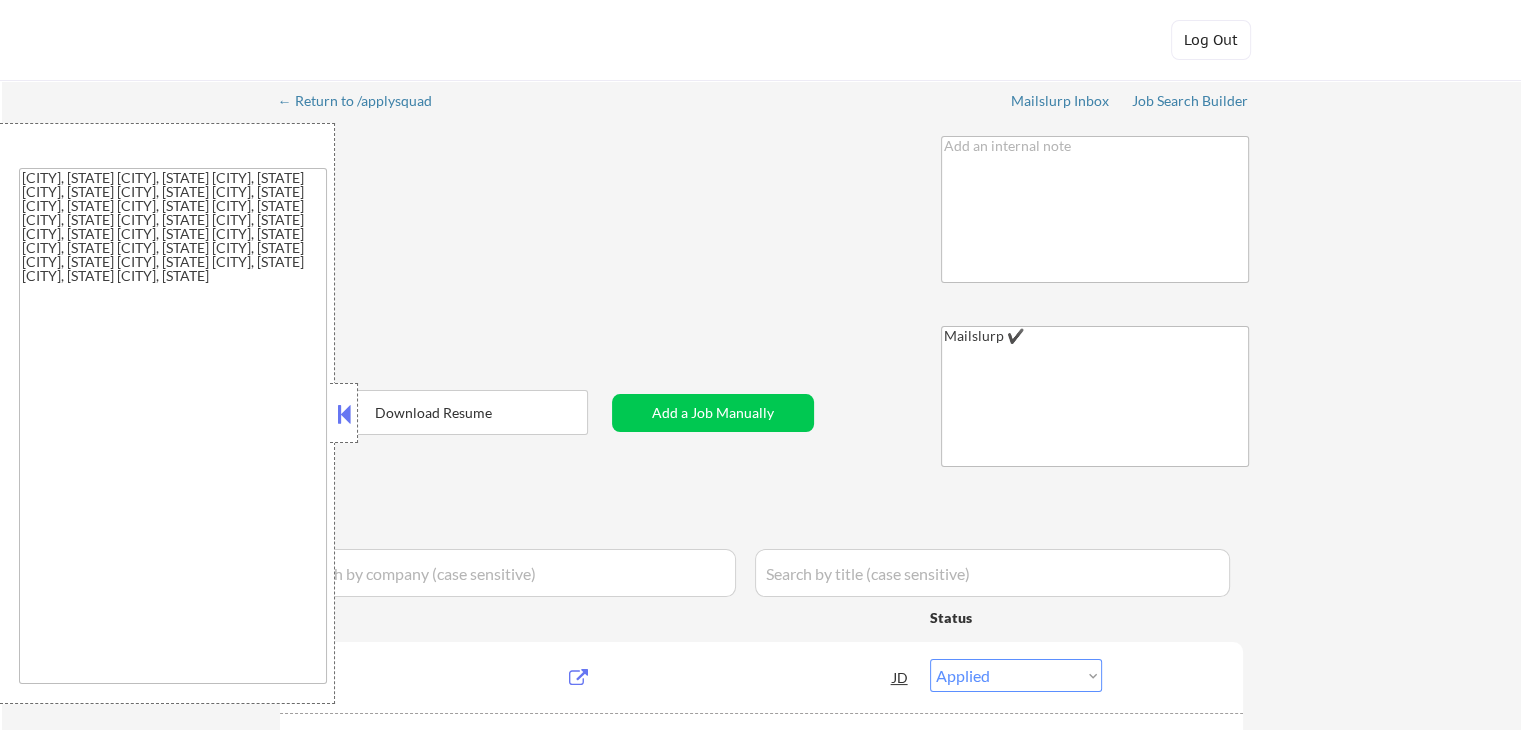 click at bounding box center (344, 414) 